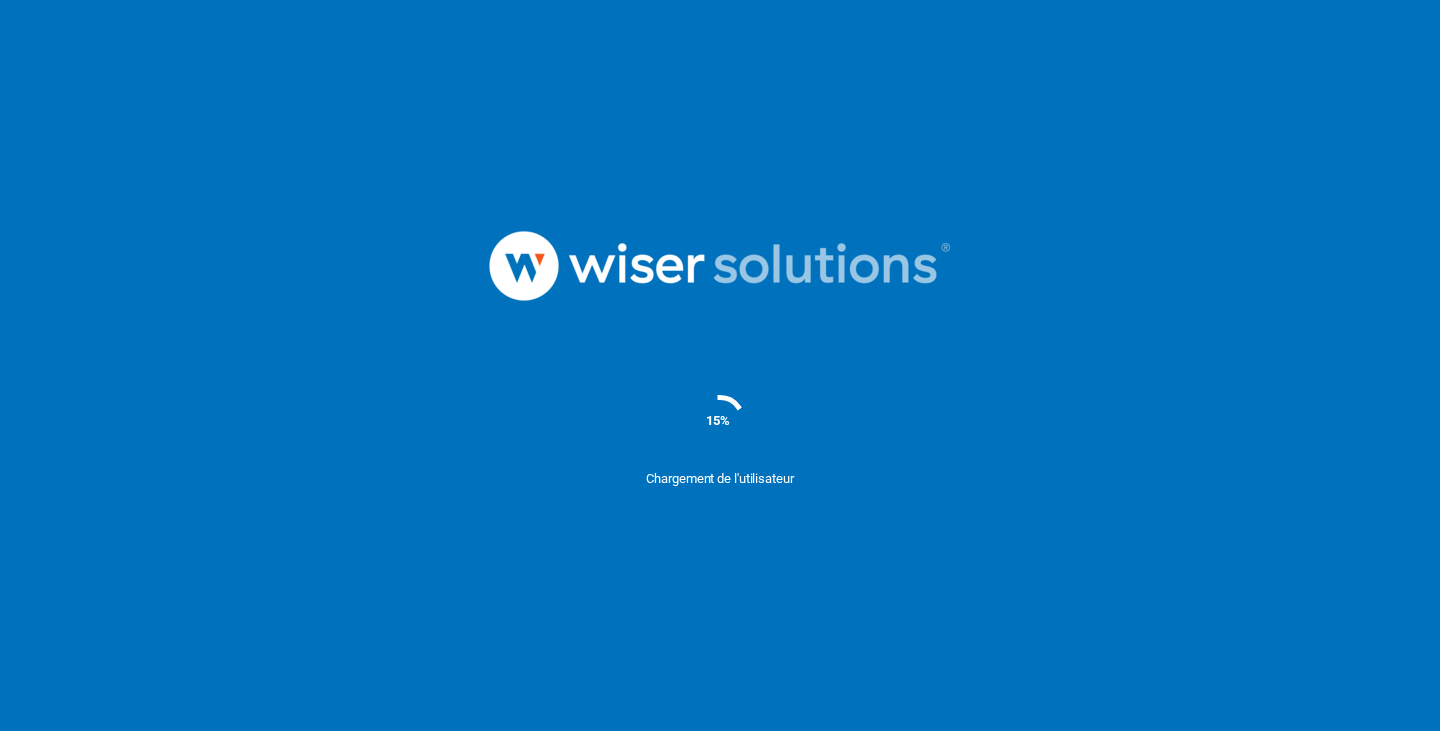 scroll, scrollTop: 0, scrollLeft: 0, axis: both 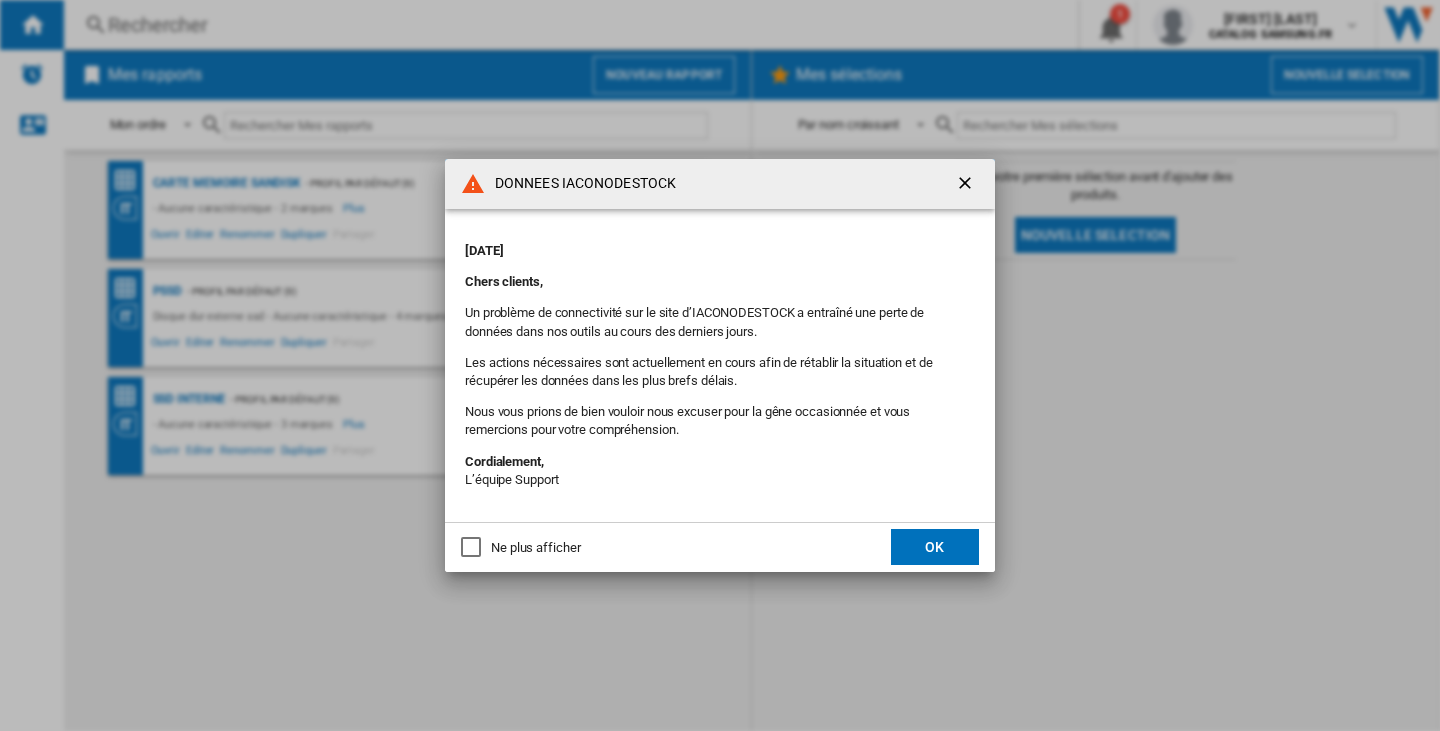 click on "OK" 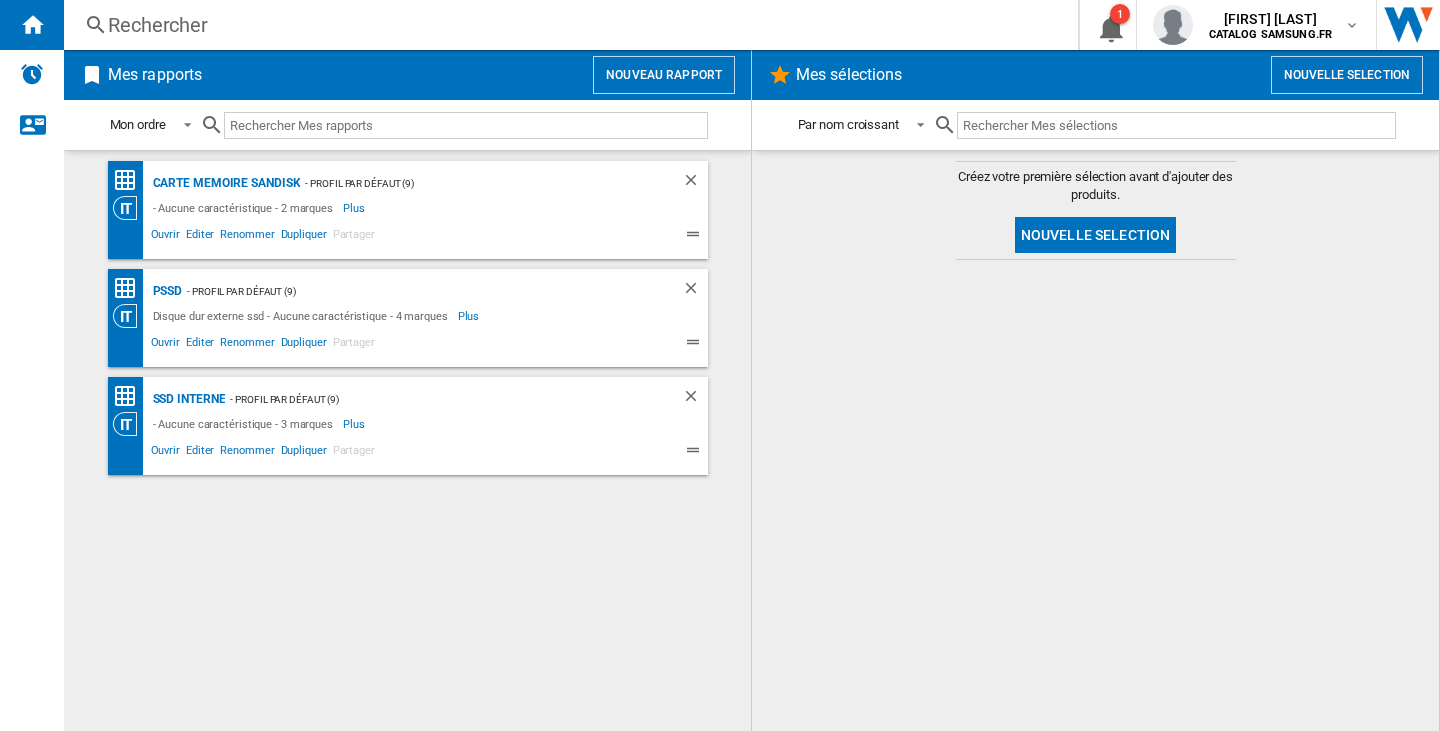 click on "Rechercher
Rechercher
0
1
laura
andre
CATALOG SAMSUNG.FR
CATALOG SAMSUNG.FR
Mes paramètres" at bounding box center [752, 25] 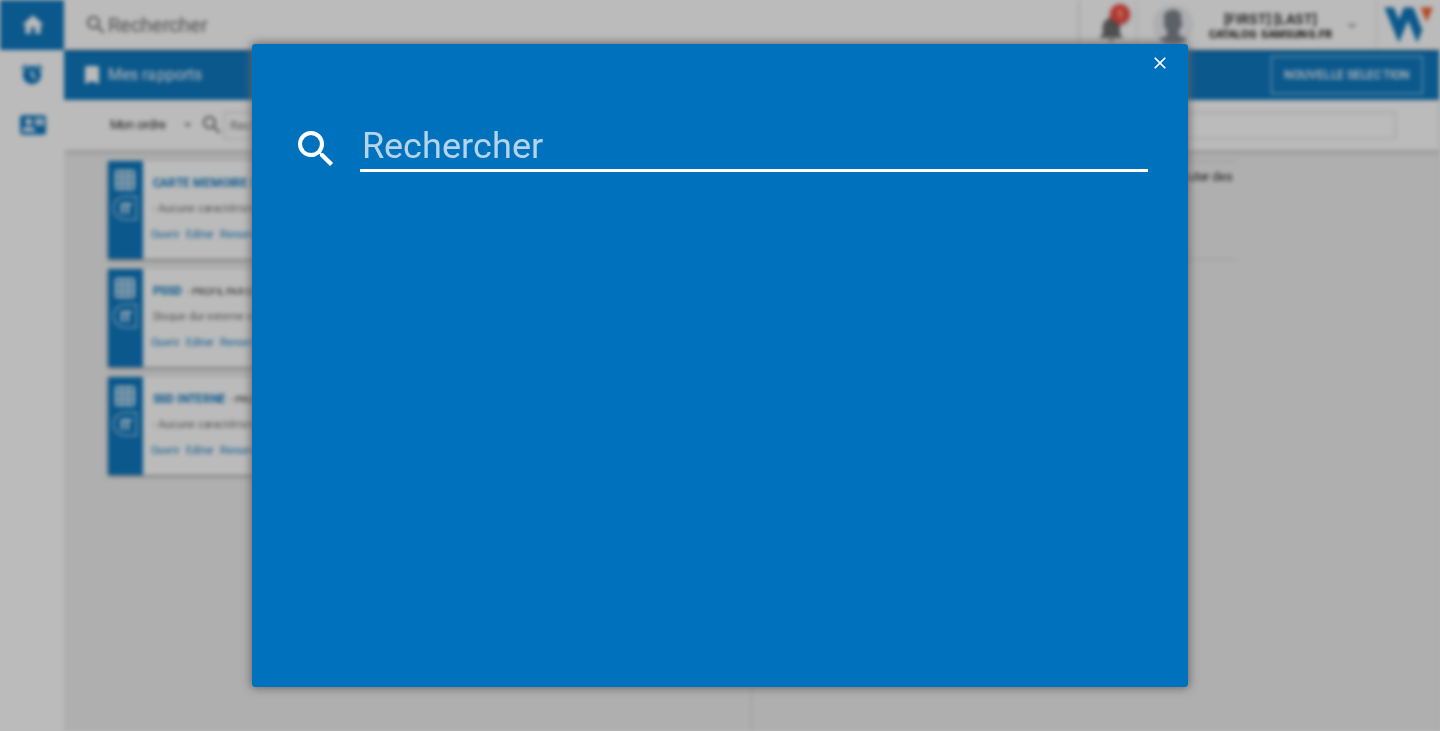 click at bounding box center (754, 148) 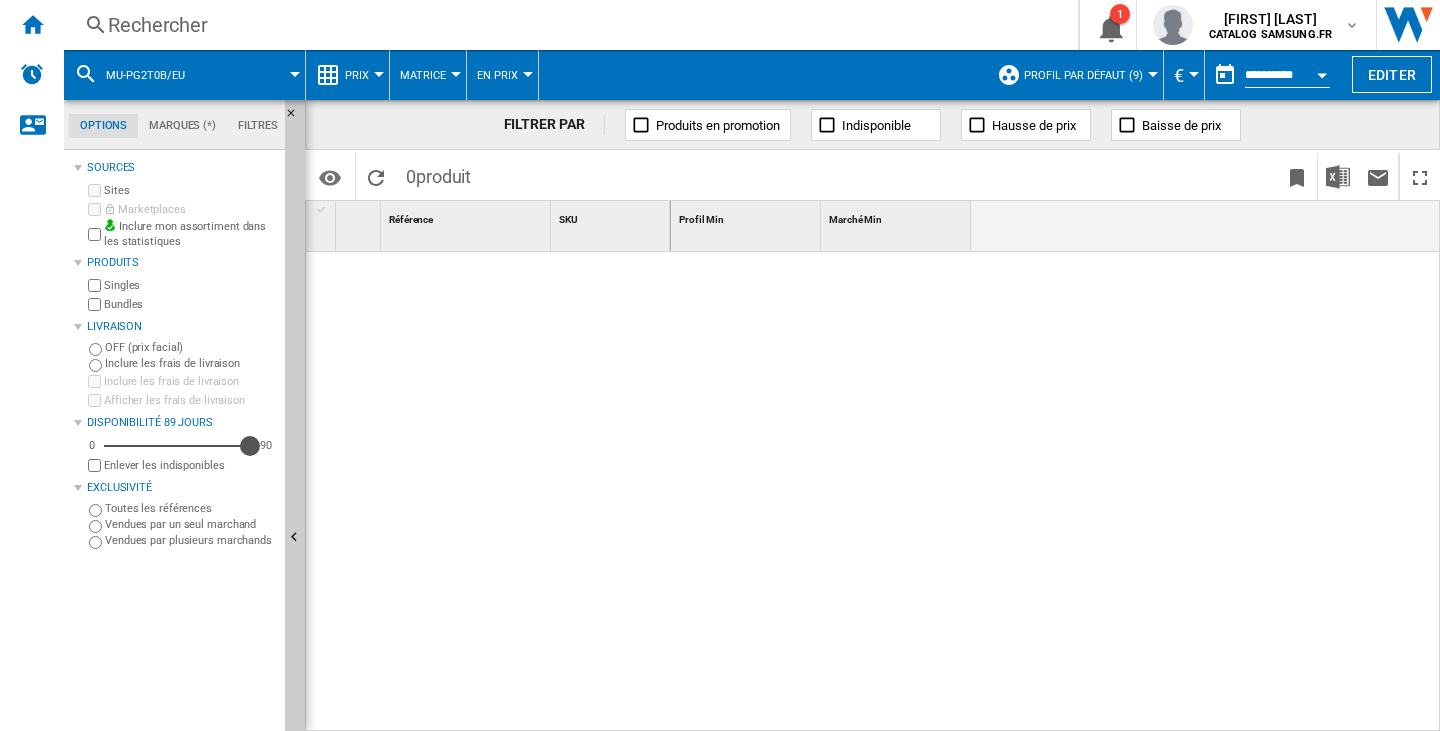 drag, startPoint x: 111, startPoint y: 449, endPoint x: 255, endPoint y: 447, distance: 144.01389 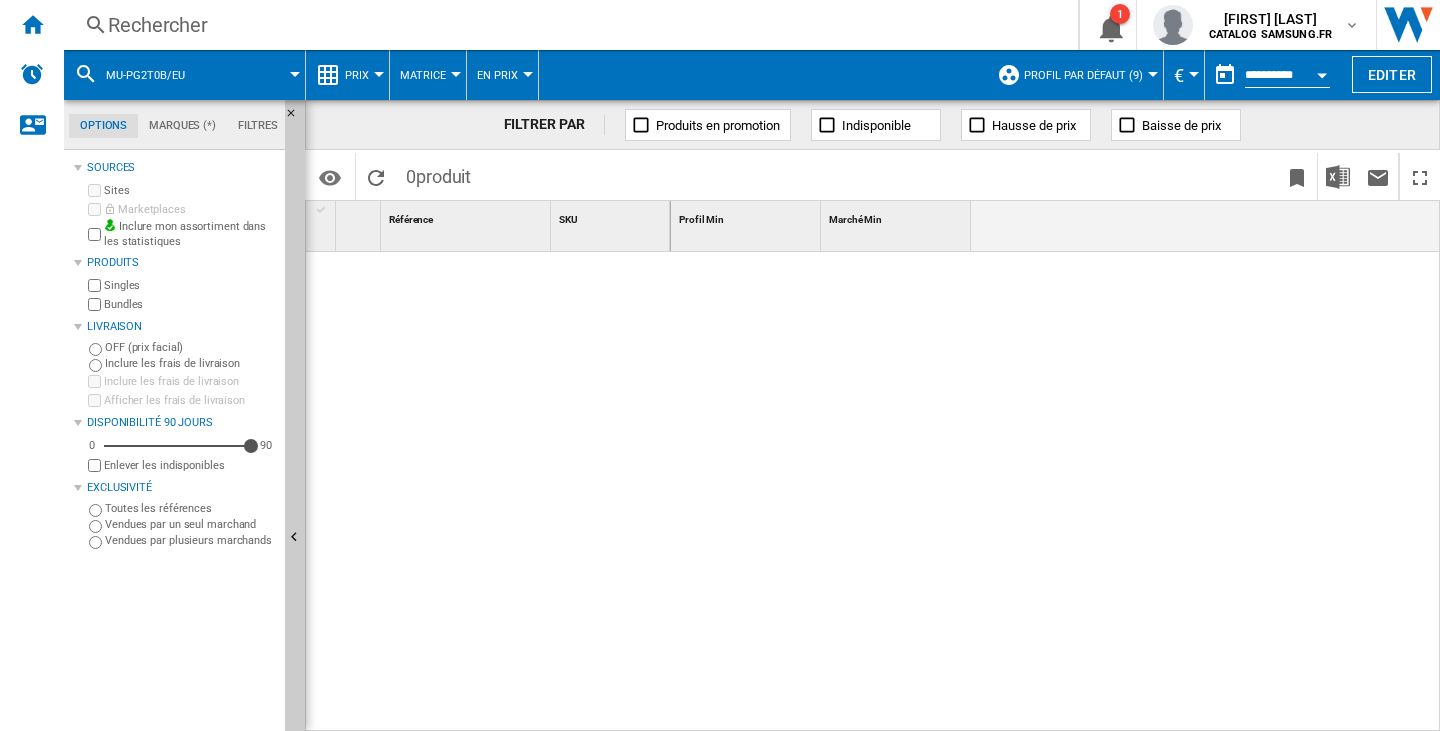 click on "Rechercher" at bounding box center (567, 25) 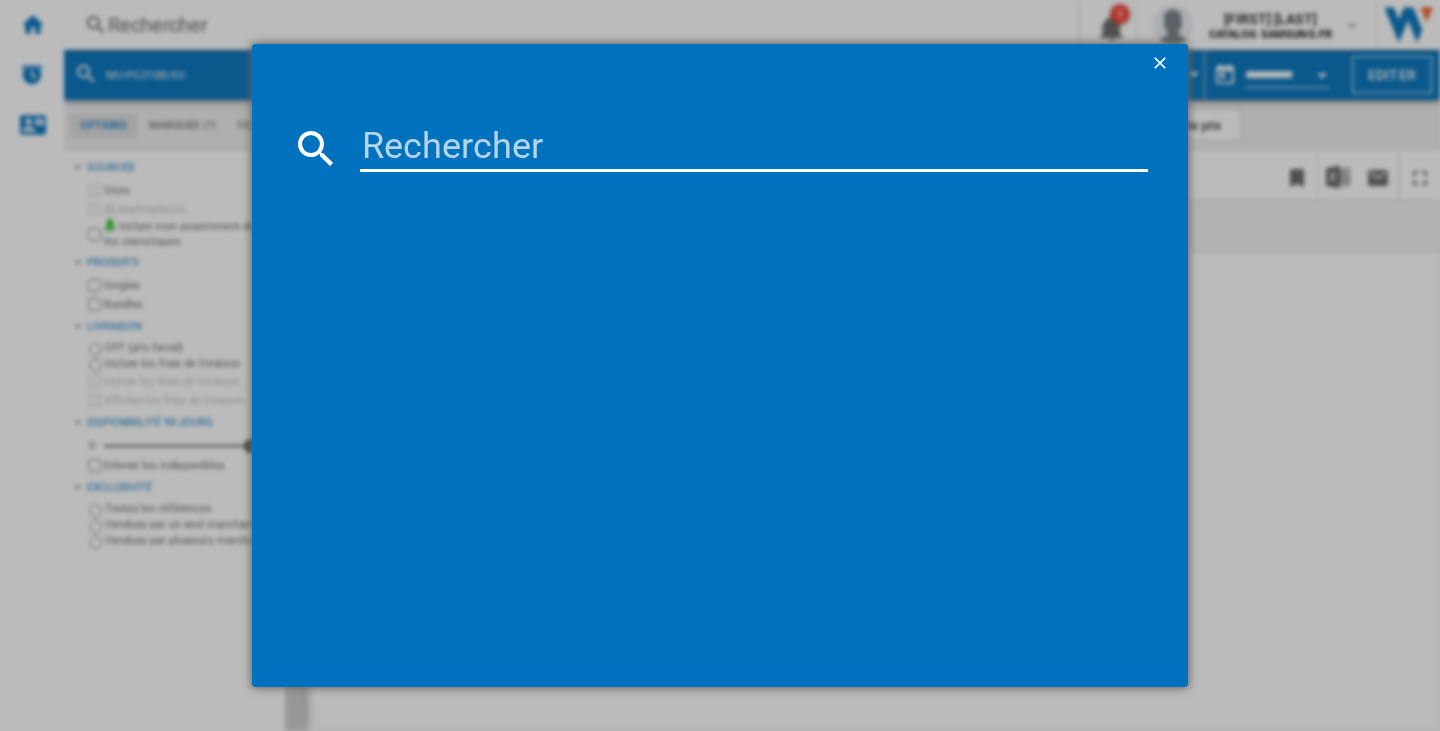 click at bounding box center (754, 148) 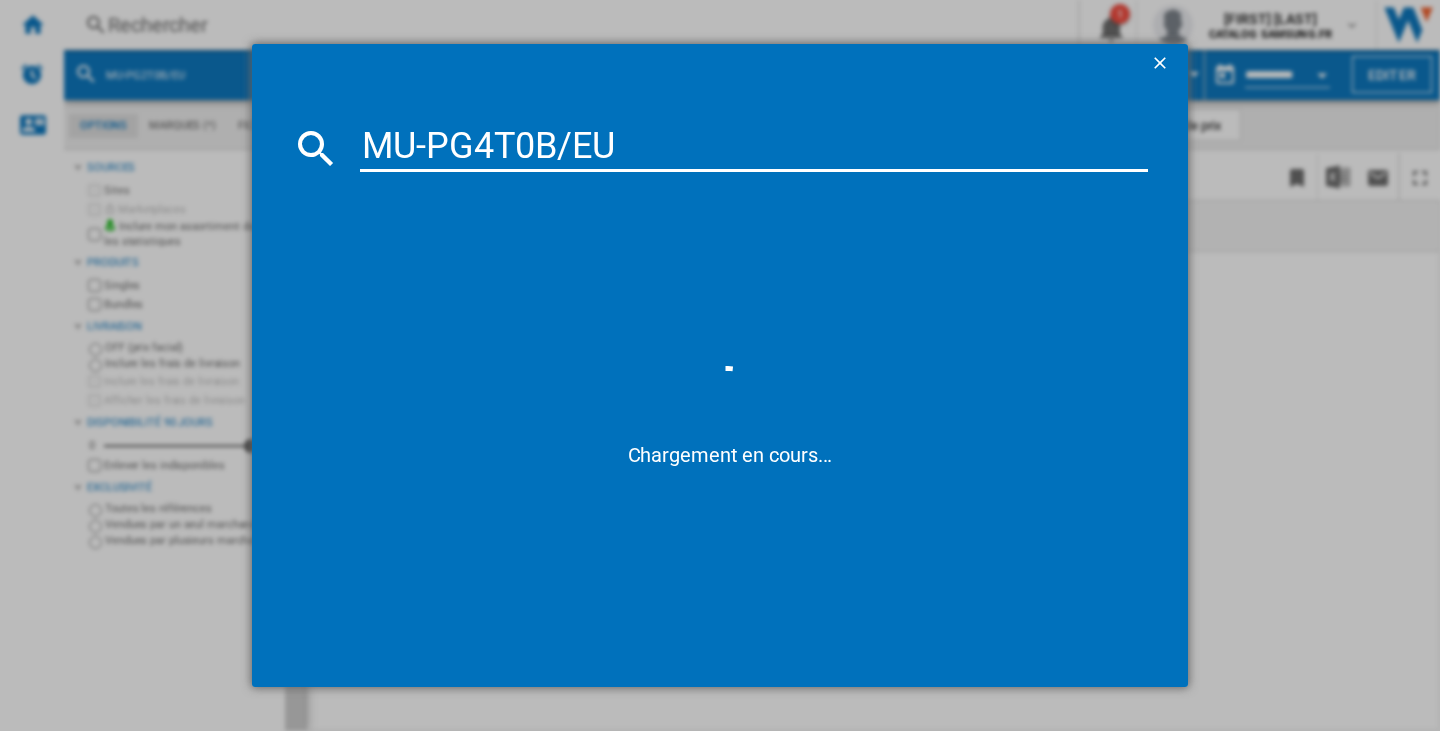 type on "MU-PG4T0B/EU" 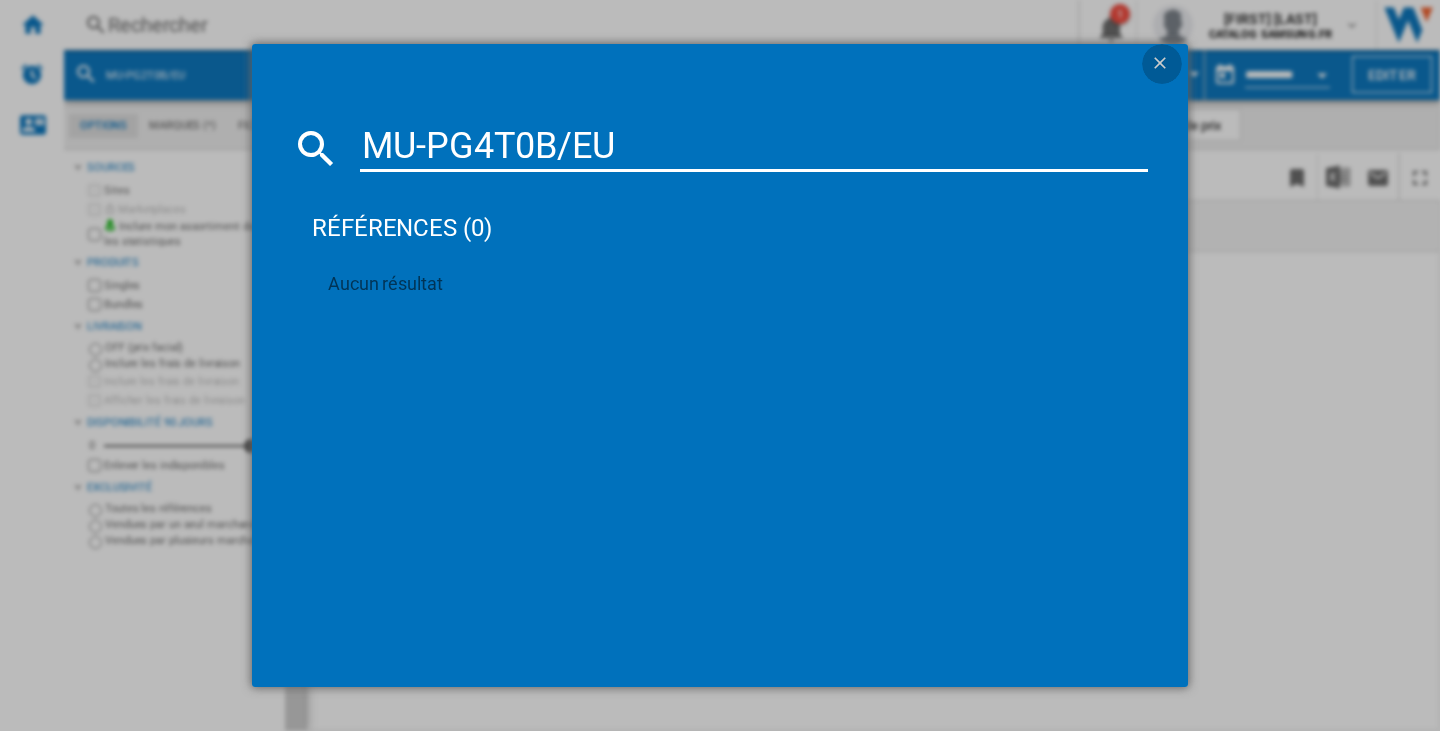 click at bounding box center (1162, 65) 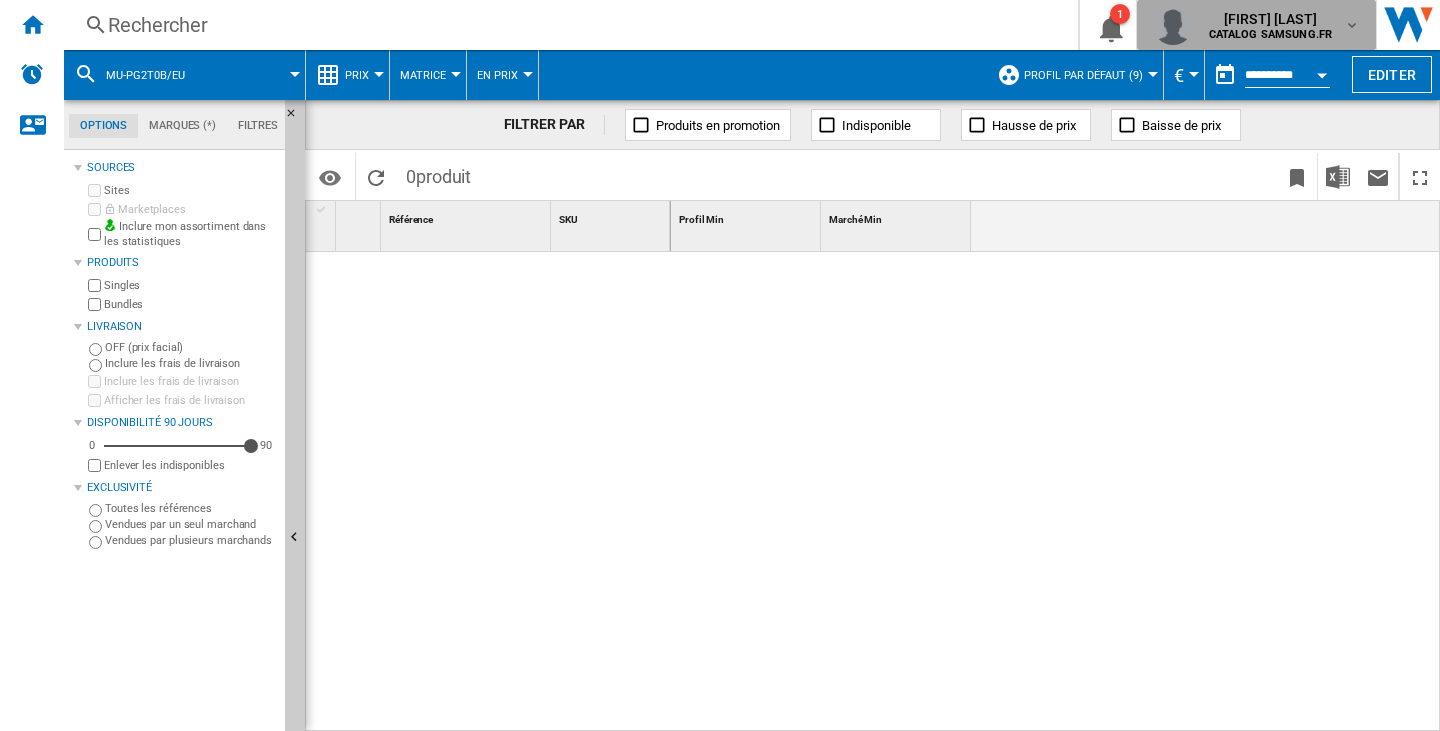click on "laura
andre" at bounding box center (1271, 19) 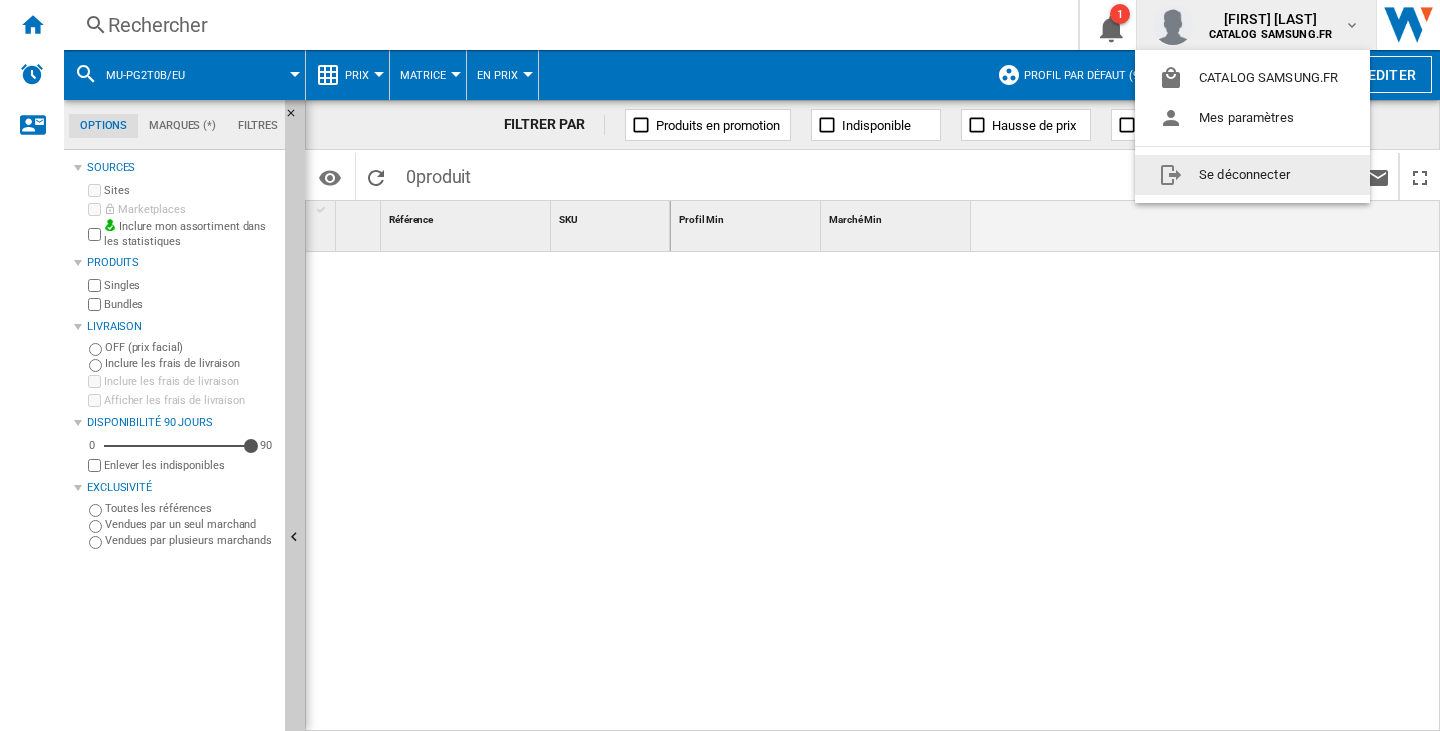 click at bounding box center (720, 365) 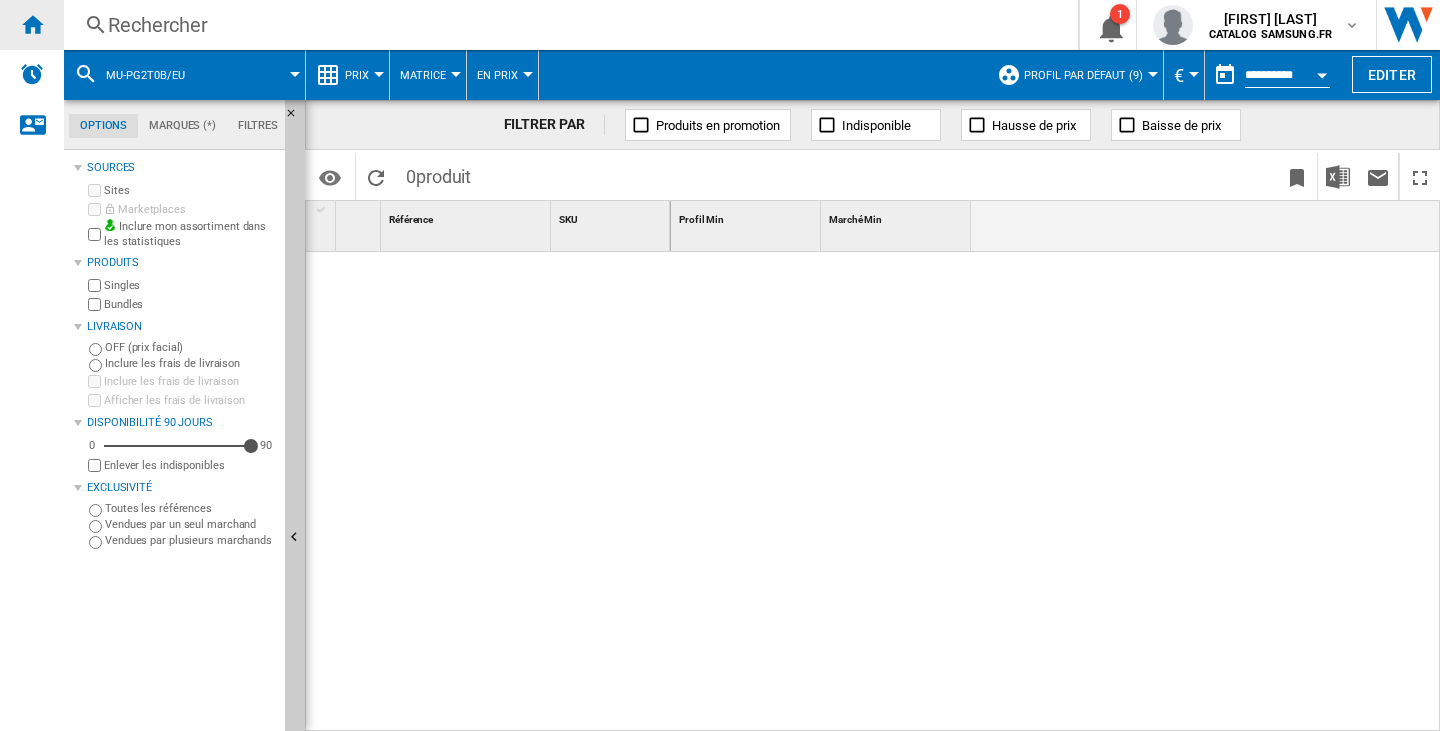 click at bounding box center (32, 25) 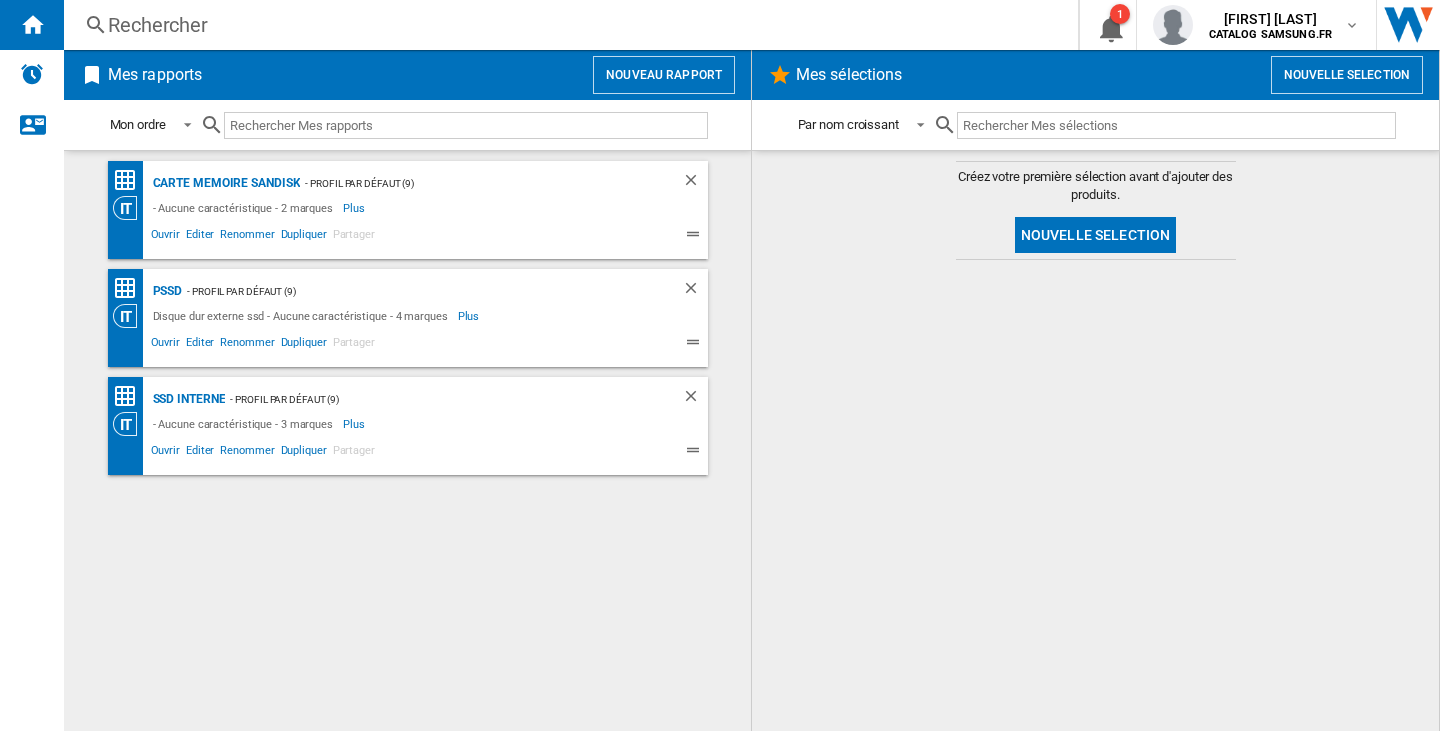 click on "Nouveau rapport" at bounding box center (664, 75) 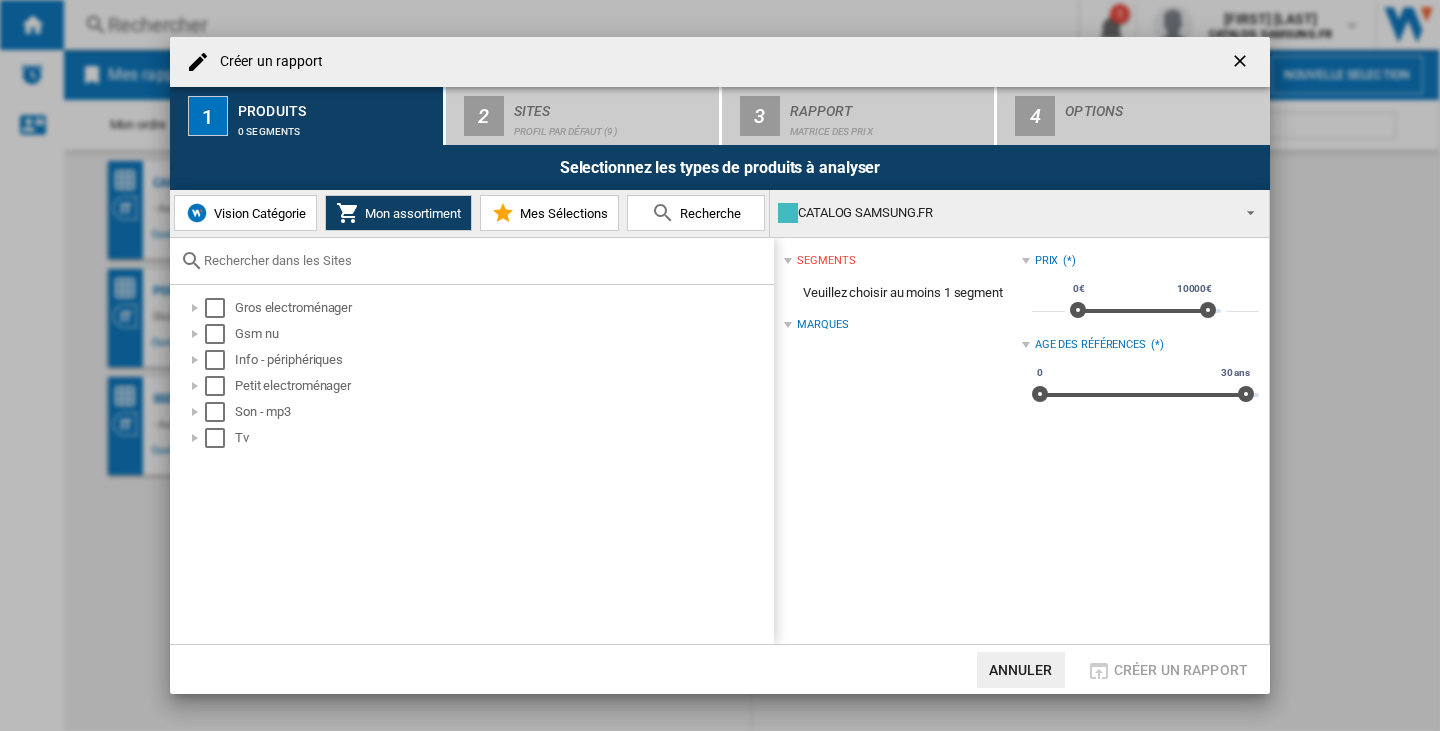 click on "Vision Catégorie" at bounding box center [257, 213] 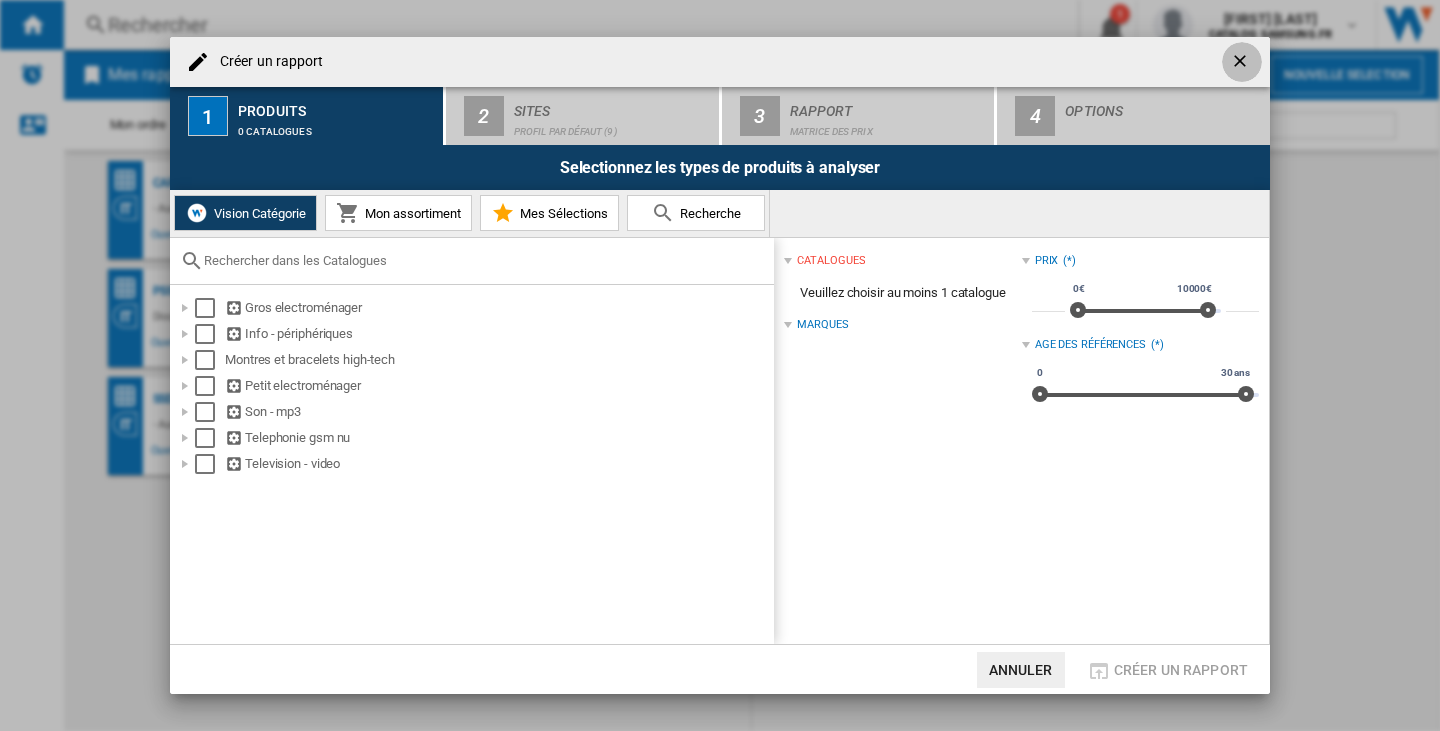 click at bounding box center [1242, 63] 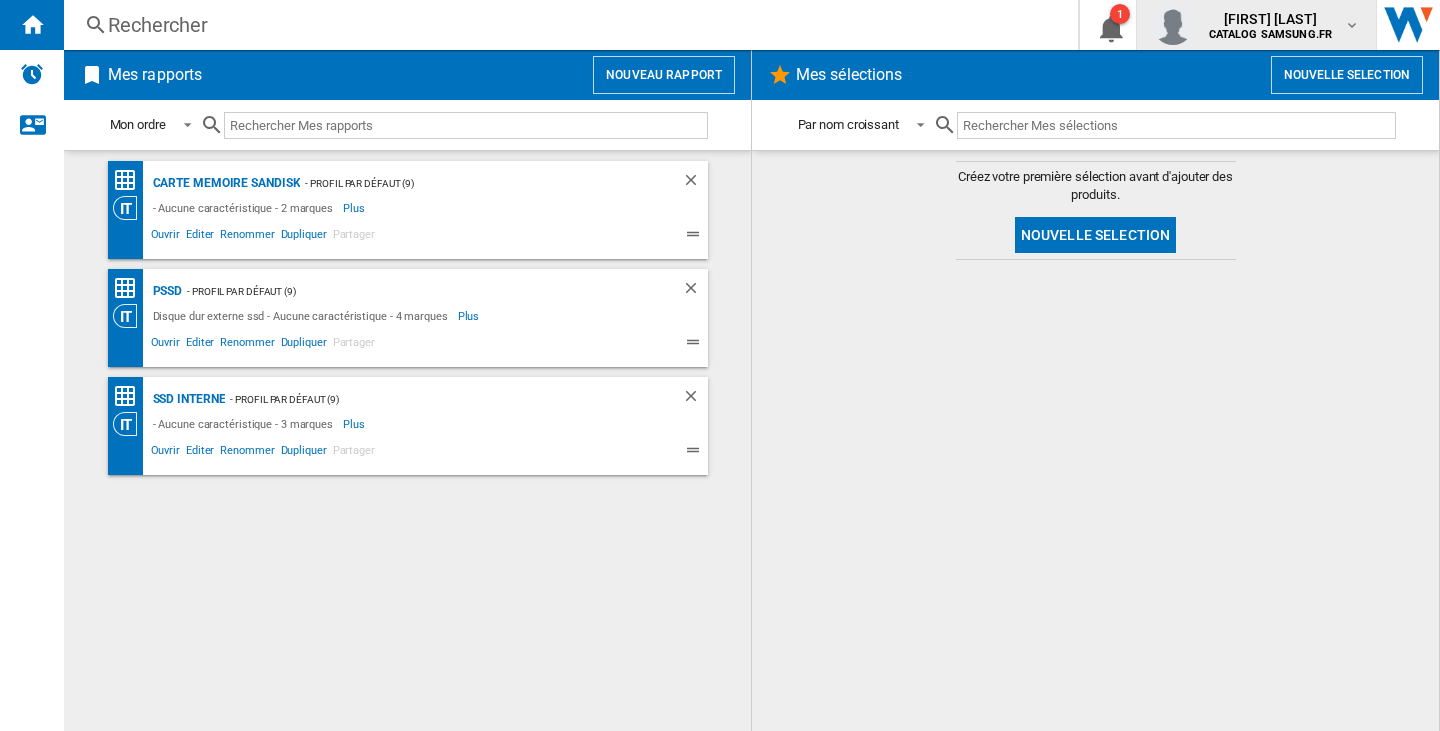 click on "laura
andre" at bounding box center (1271, 19) 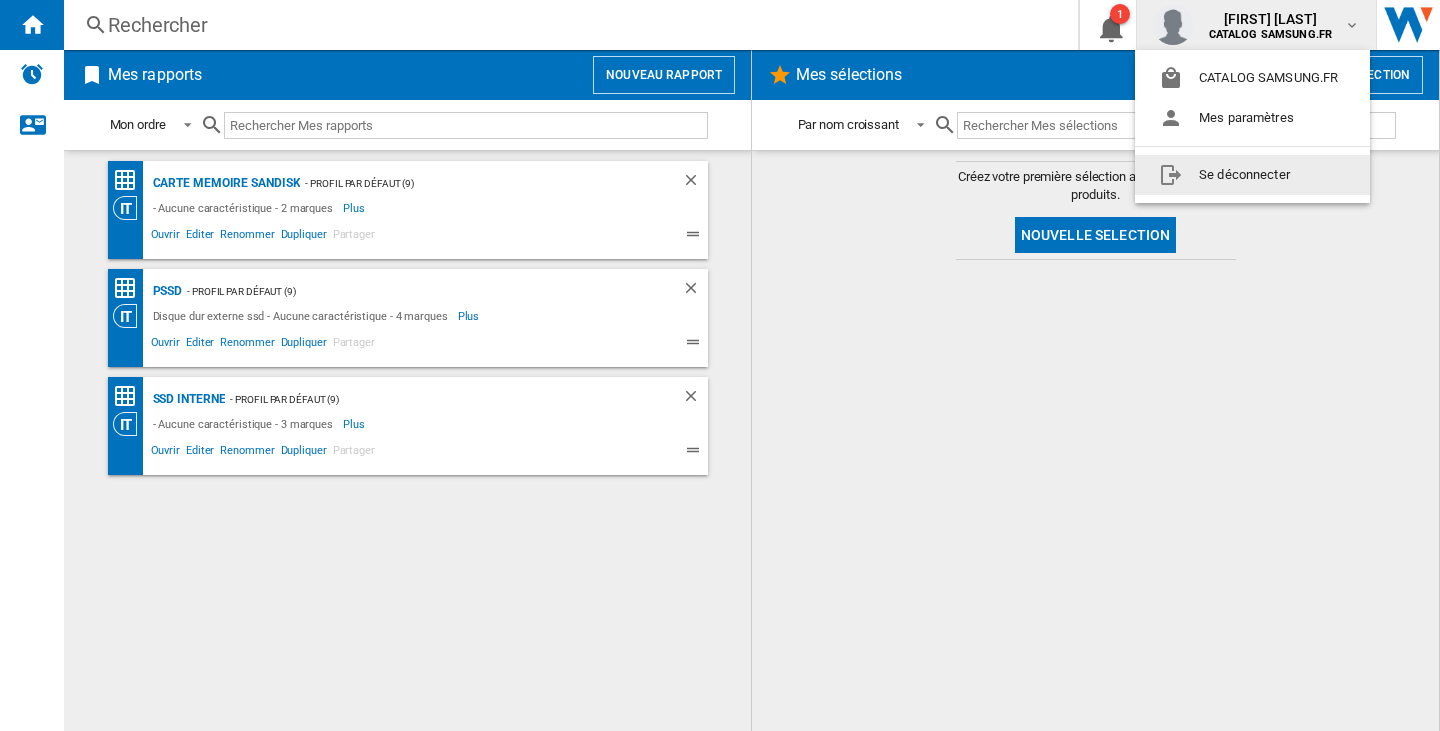 click on "Se déconnecter" 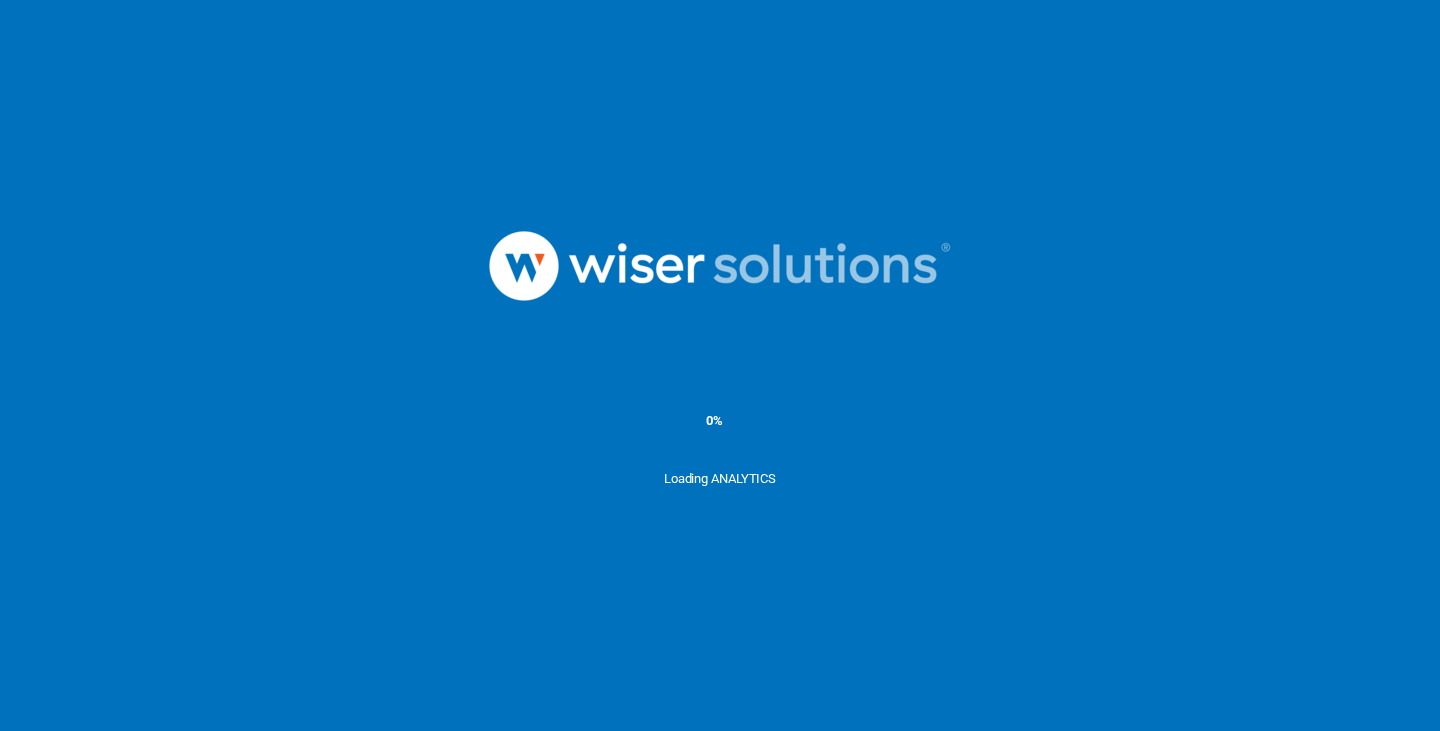 scroll, scrollTop: 0, scrollLeft: 0, axis: both 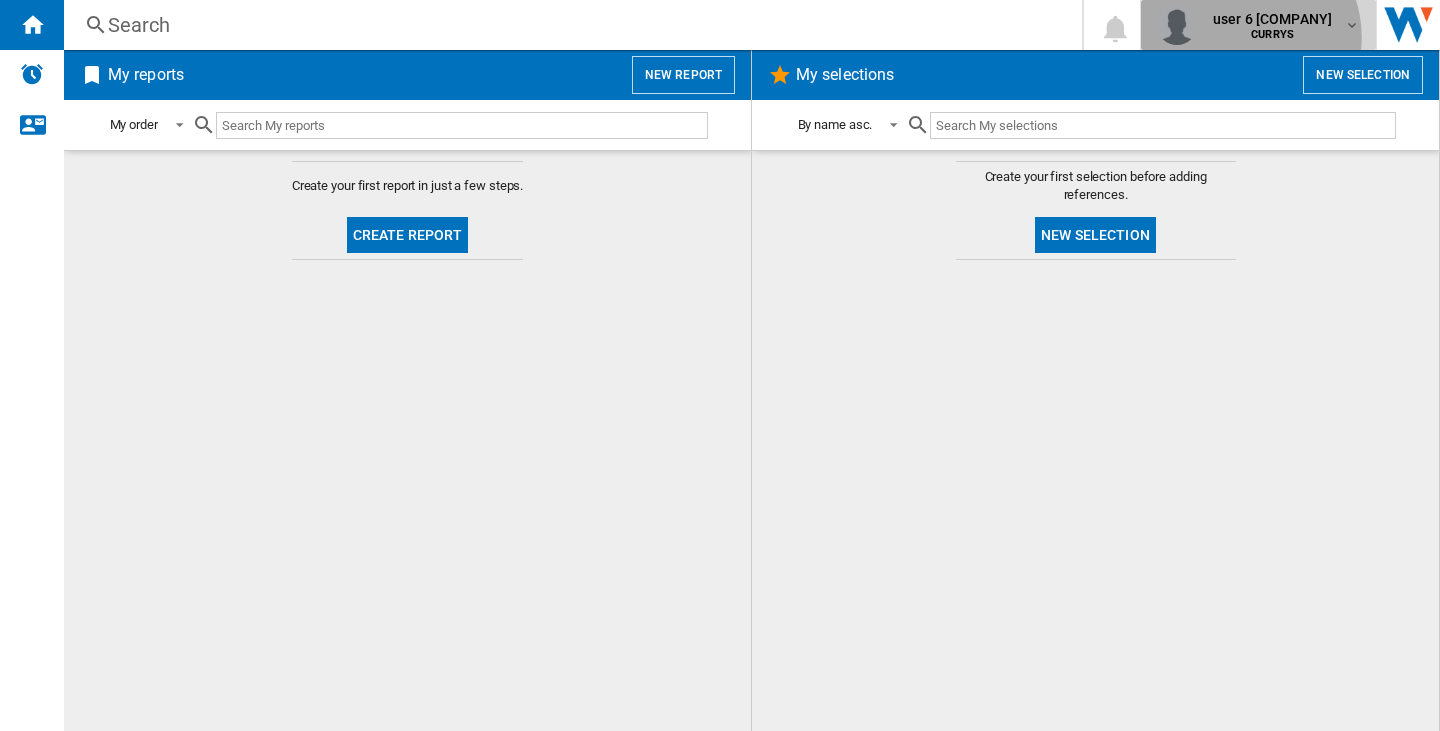 click on "CURRYS" at bounding box center (1272, 34) 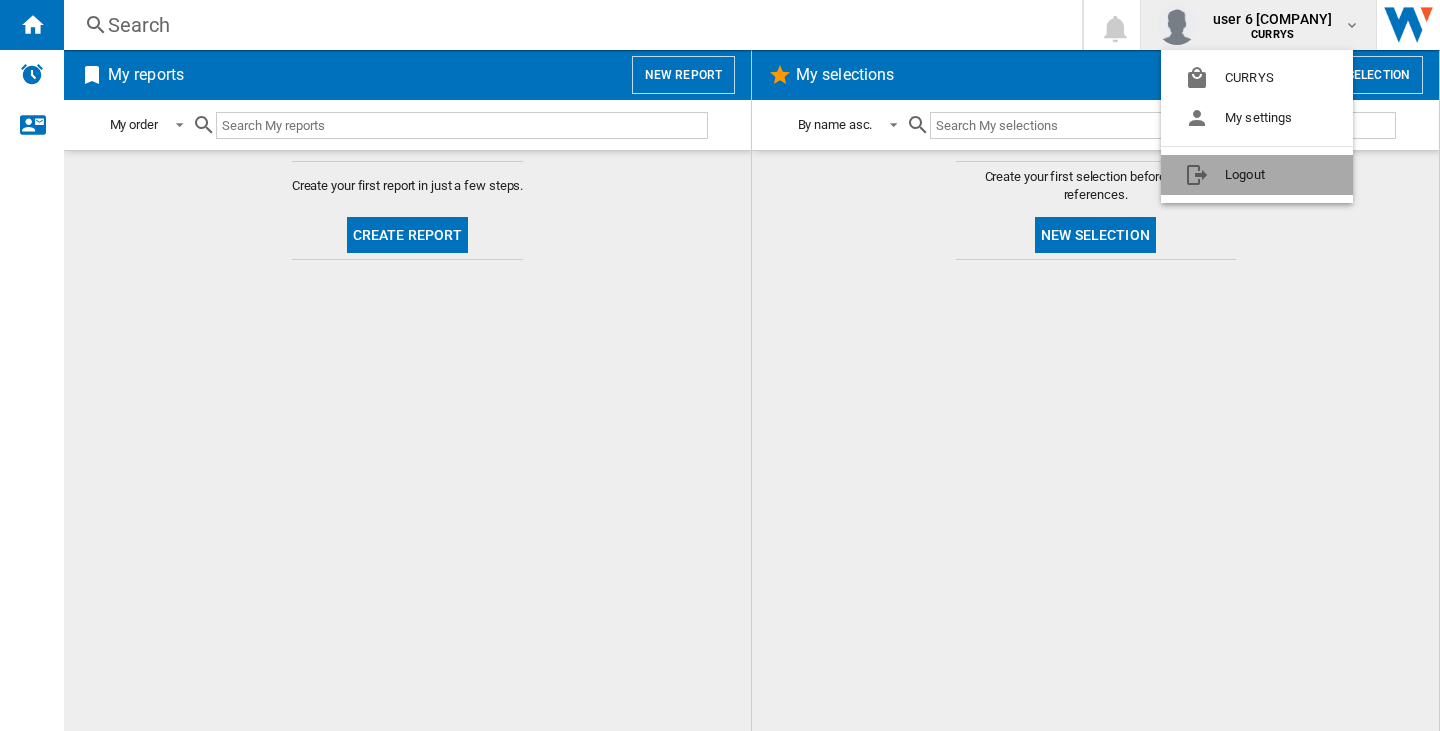 click on "Logout" 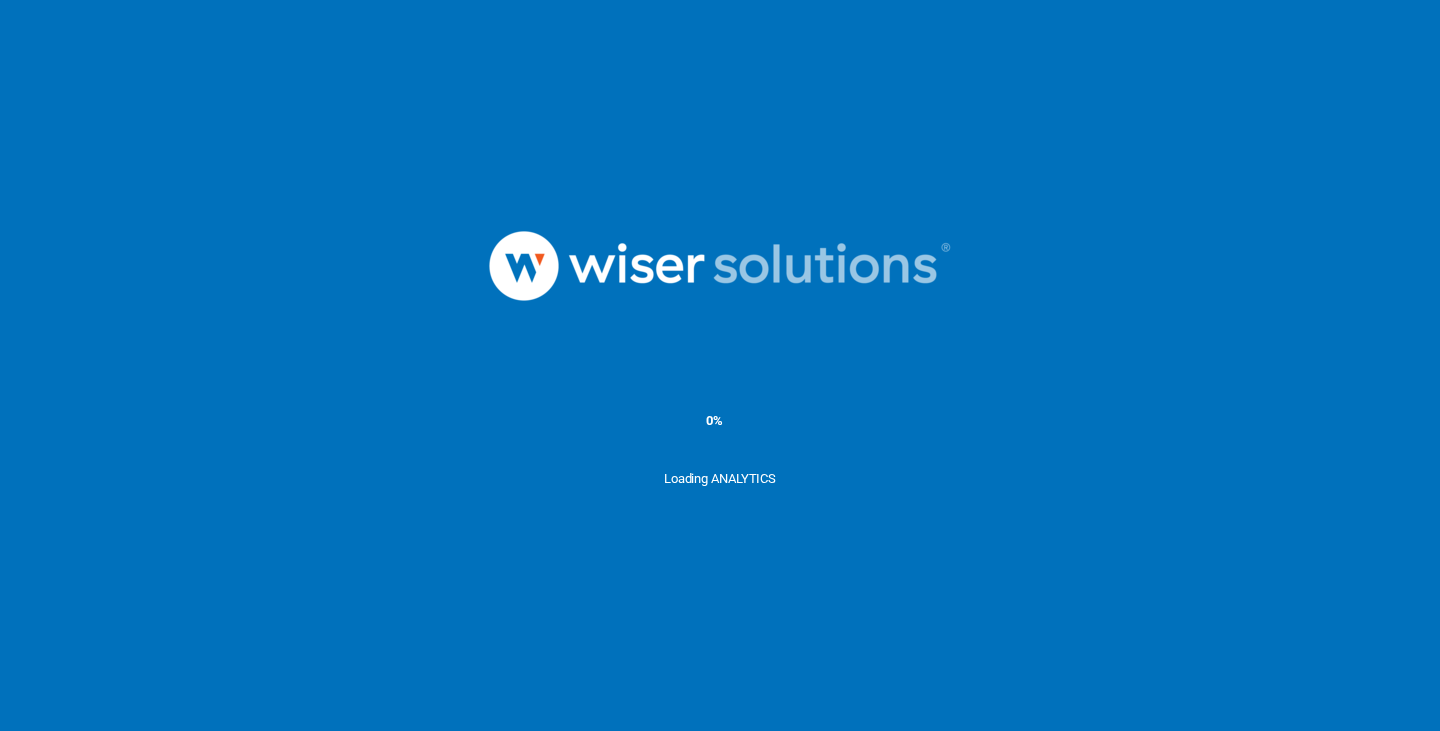 scroll, scrollTop: 0, scrollLeft: 0, axis: both 